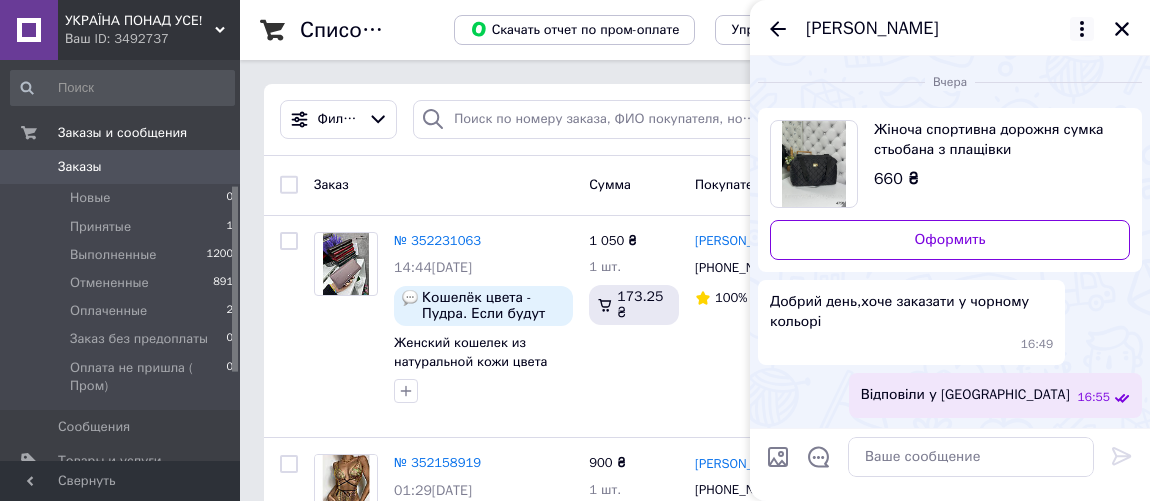 scroll, scrollTop: 0, scrollLeft: 0, axis: both 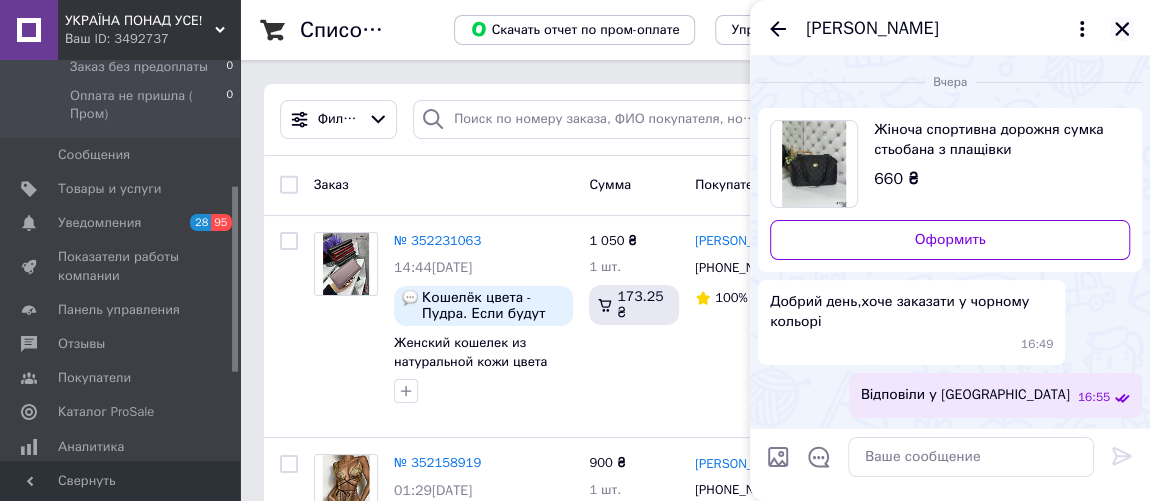 click 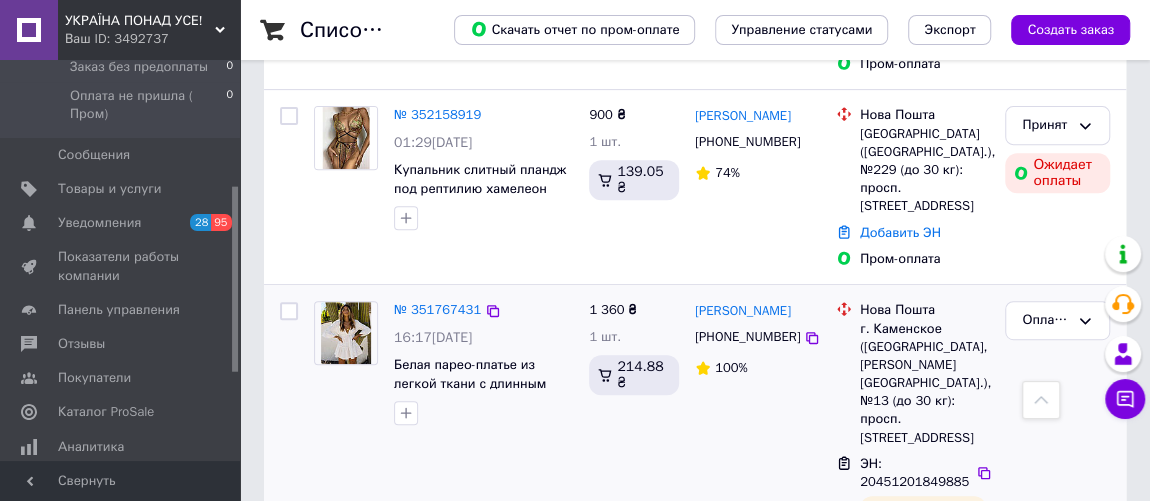 scroll, scrollTop: 454, scrollLeft: 0, axis: vertical 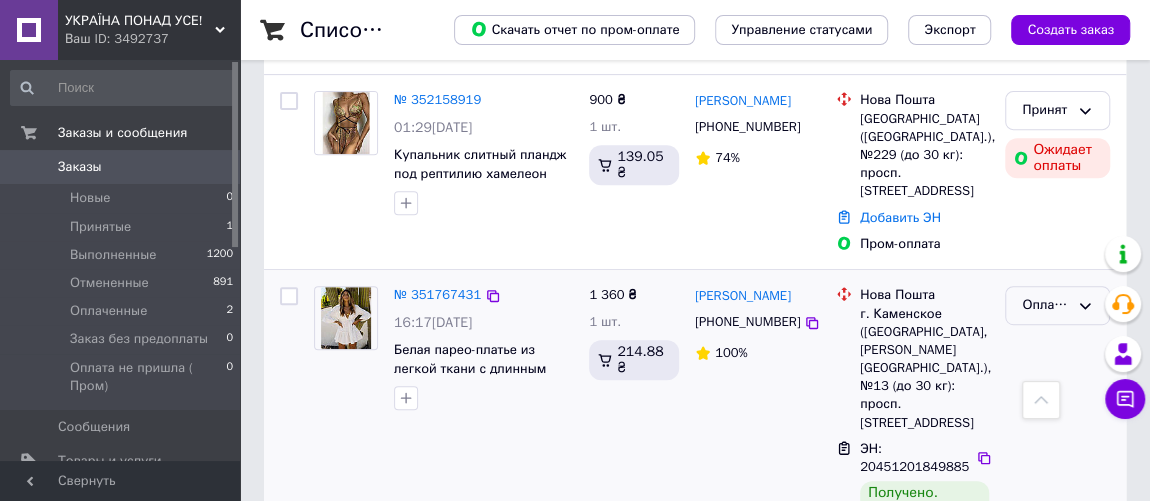 click 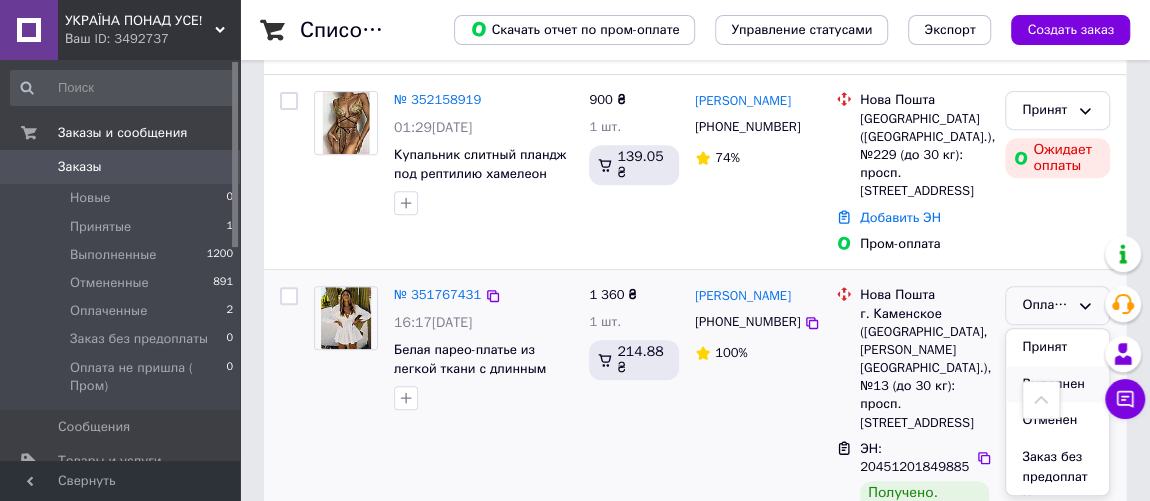 click on "Выполнен" at bounding box center [1057, 384] 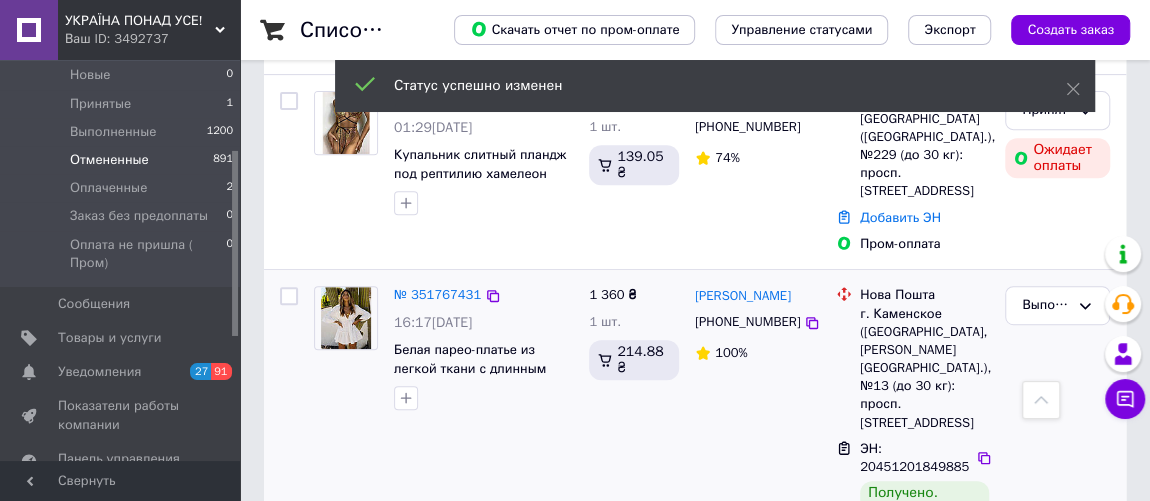scroll, scrollTop: 272, scrollLeft: 0, axis: vertical 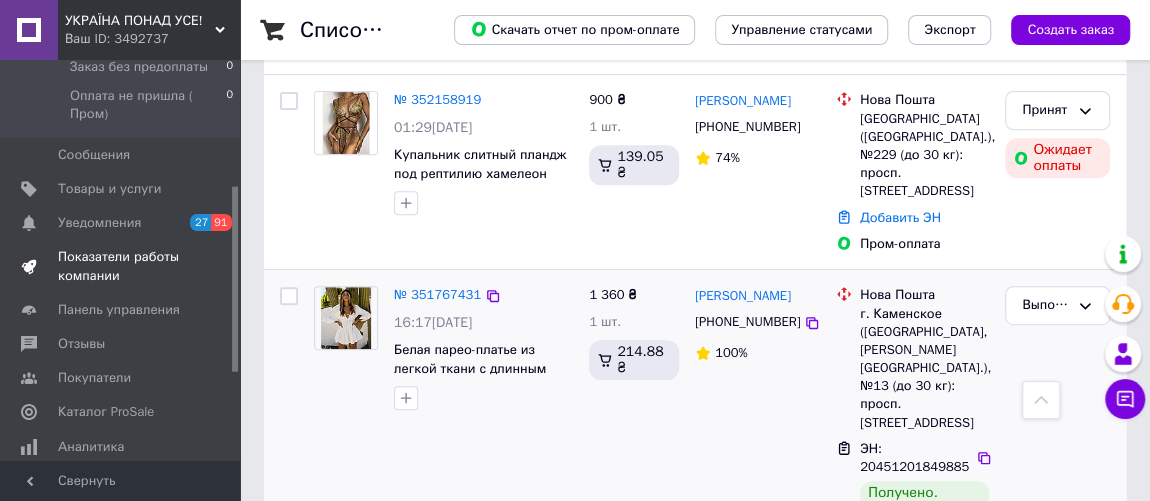 click on "Показатели работы компании" at bounding box center (121, 266) 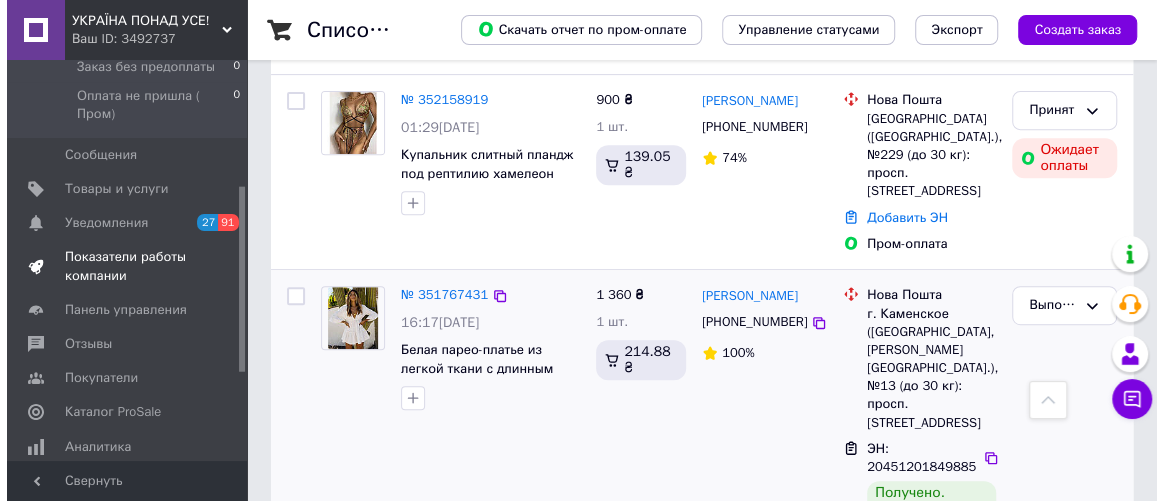 scroll, scrollTop: 0, scrollLeft: 0, axis: both 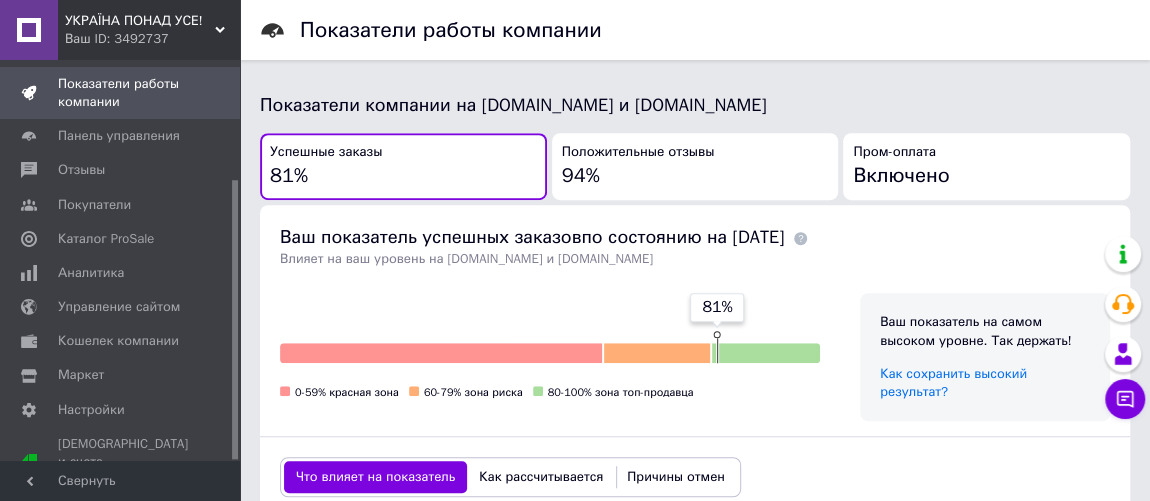click on "УКРАЇНА ПОНАД УСЕ!" at bounding box center [140, 21] 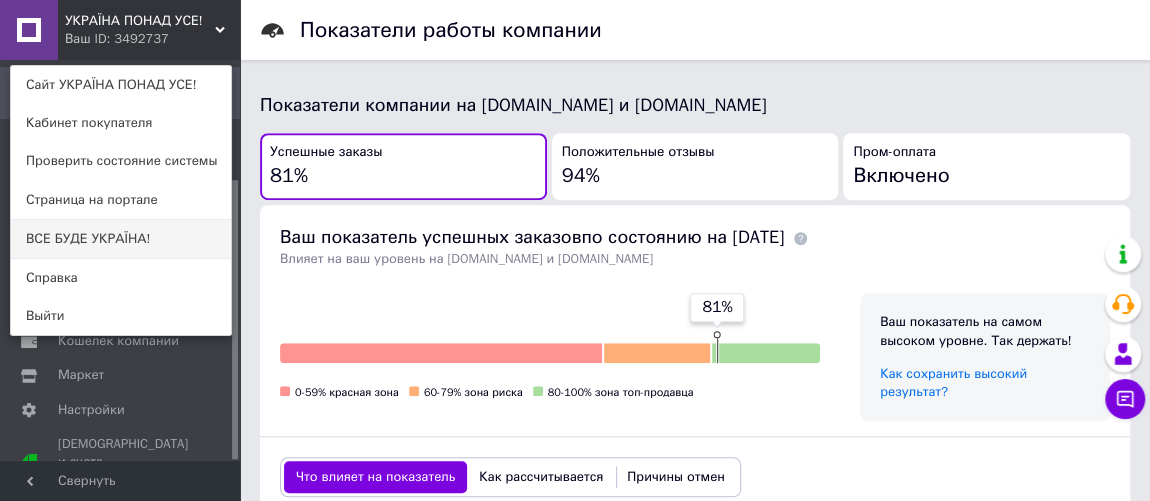 click on "ВСЕ БУДЕ УКРАЇНА!" at bounding box center (121, 239) 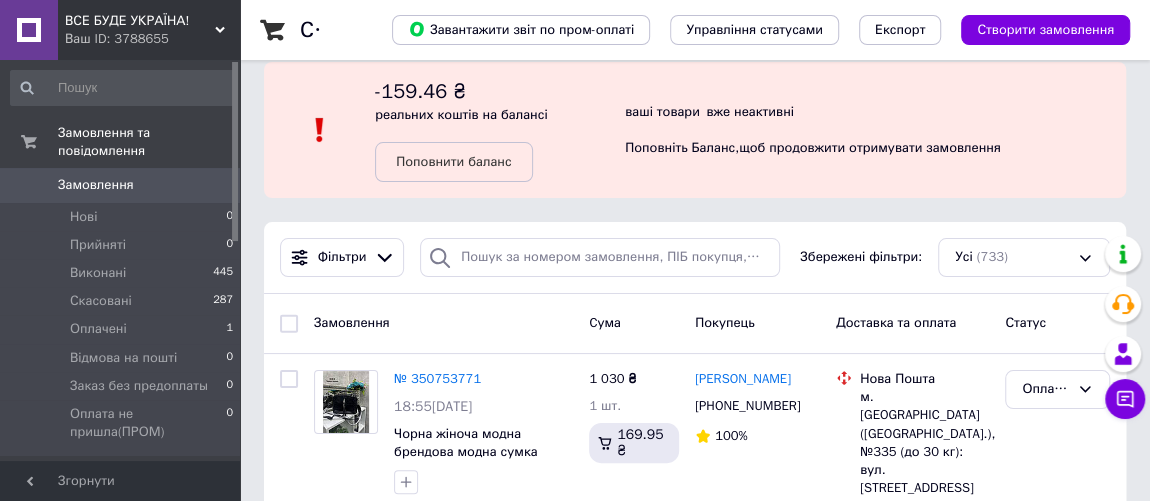 scroll, scrollTop: 0, scrollLeft: 0, axis: both 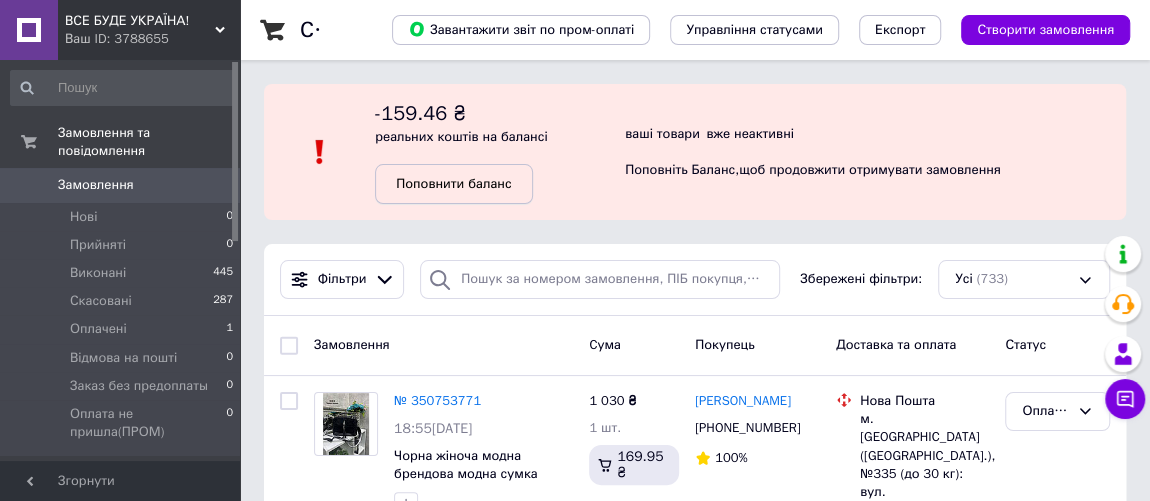click on "Поповнити баланс" at bounding box center (453, 183) 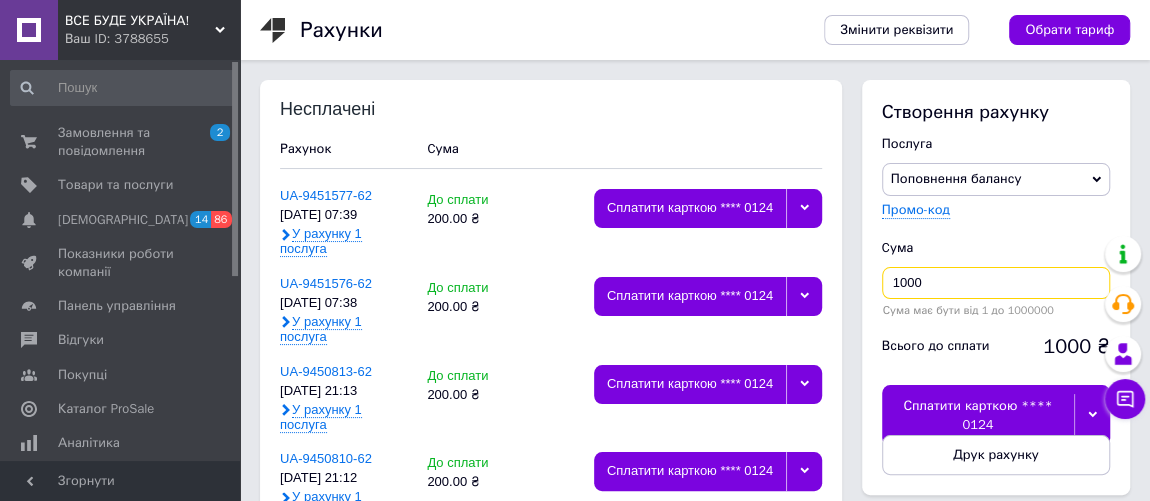 drag, startPoint x: 925, startPoint y: 283, endPoint x: 860, endPoint y: 279, distance: 65.12296 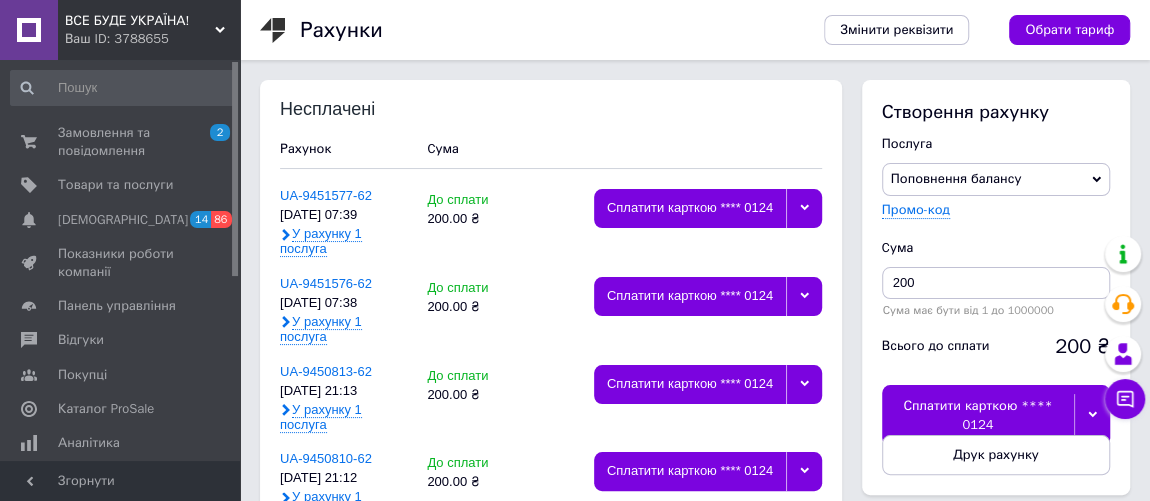 click on "Сплатити карткою  **** 0124" at bounding box center (978, 415) 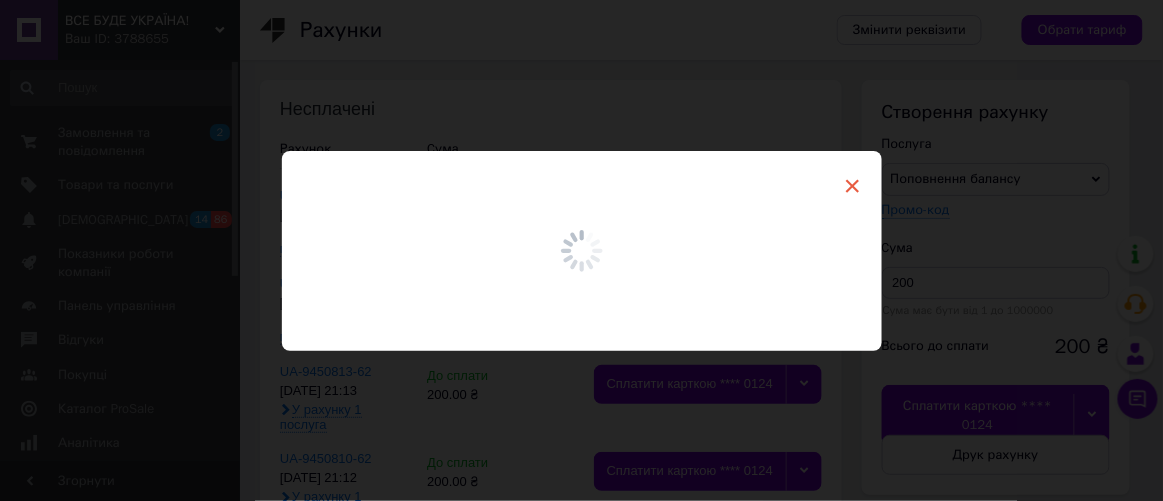 click on "×" at bounding box center [853, 186] 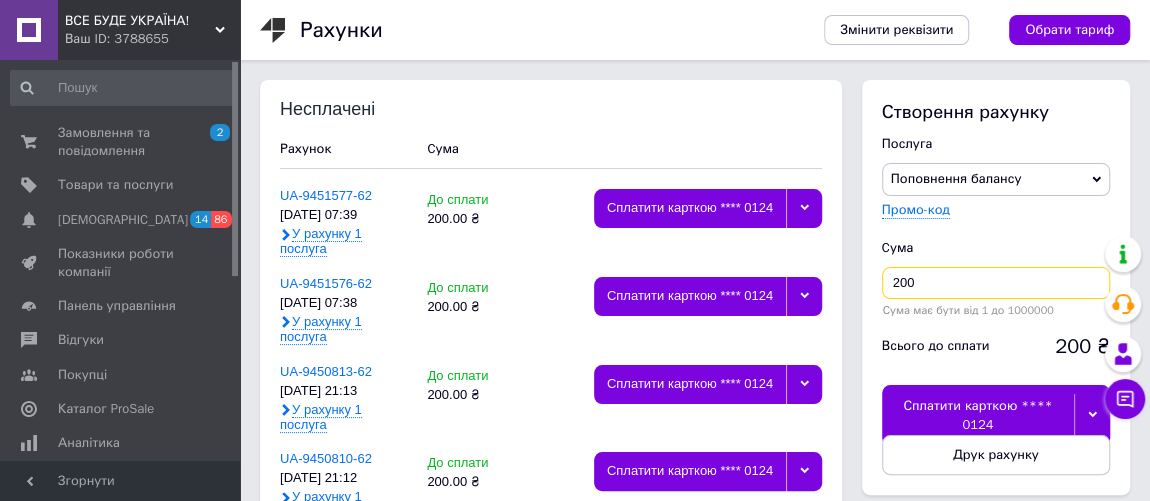 drag, startPoint x: 948, startPoint y: 289, endPoint x: 846, endPoint y: 271, distance: 103.57606 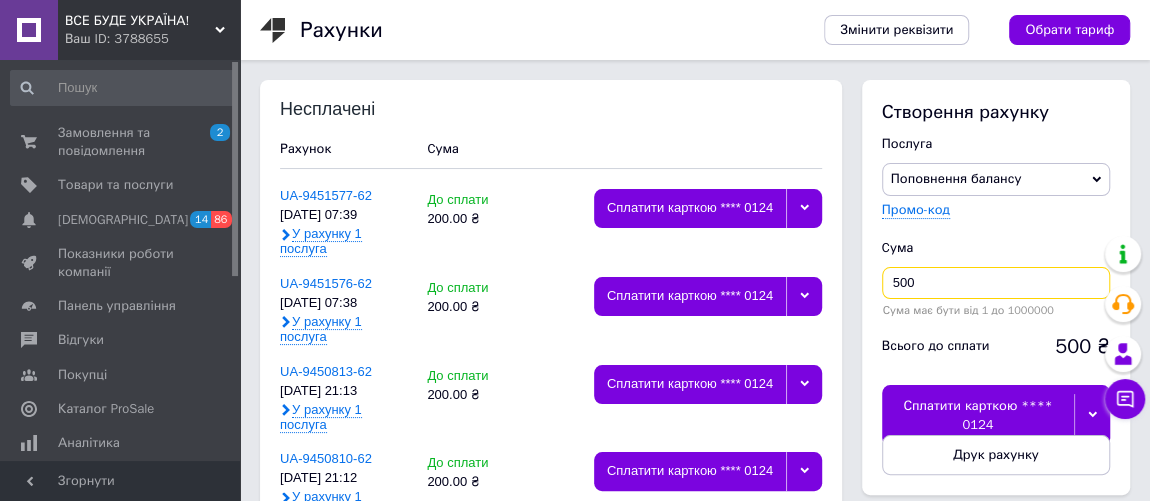 type on "500" 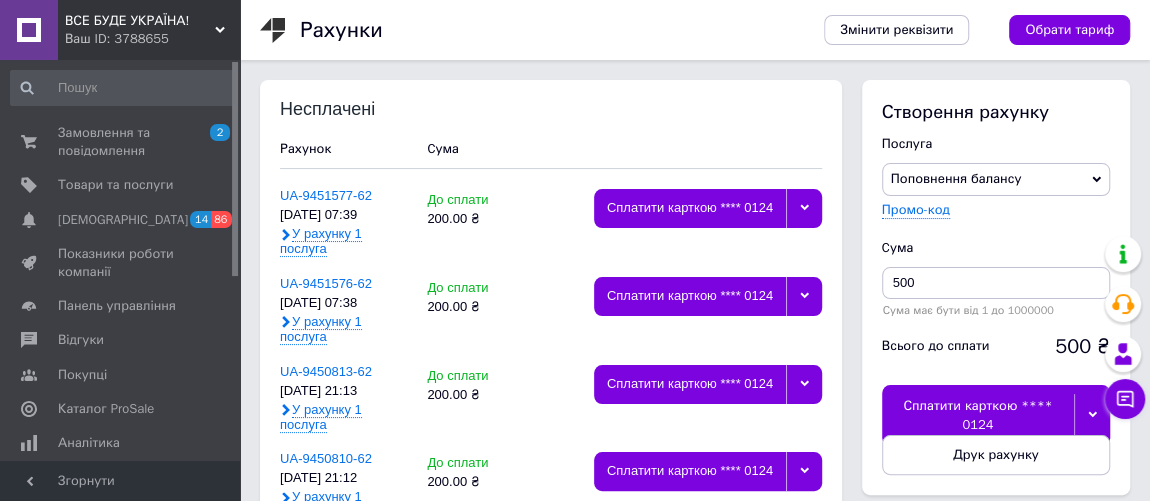 click on "Сплатити карткою  **** 0124" at bounding box center (978, 415) 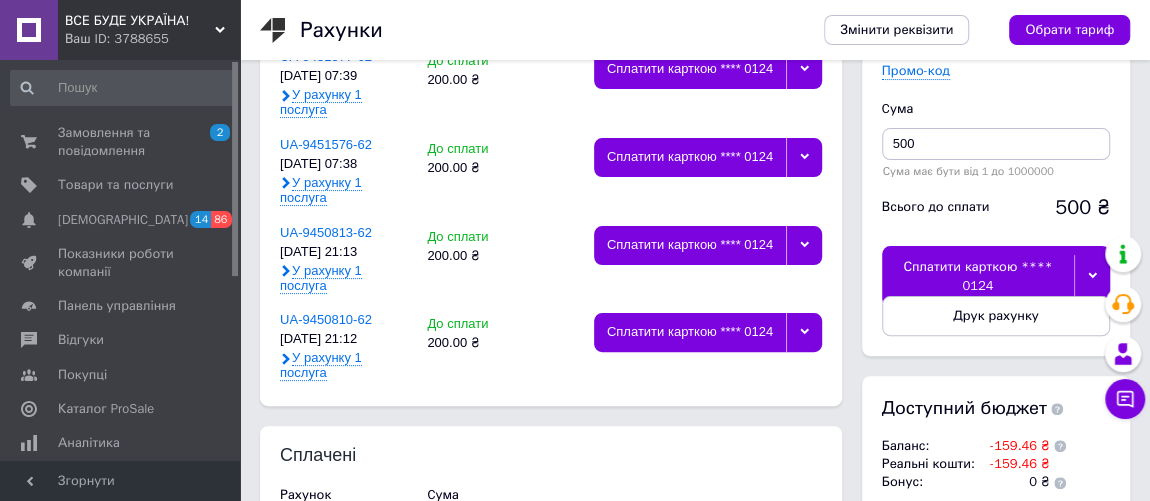 scroll, scrollTop: 90, scrollLeft: 0, axis: vertical 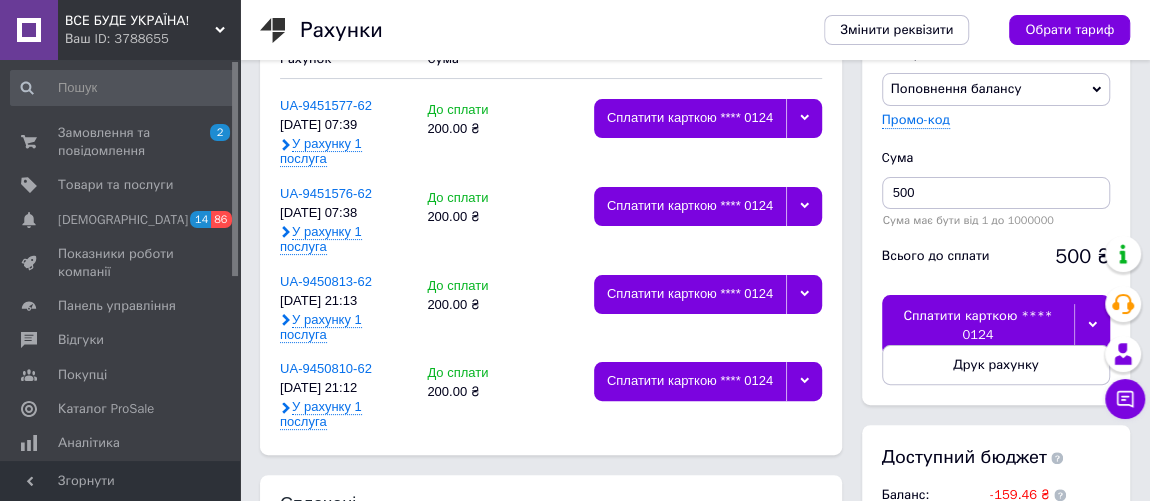 click at bounding box center (804, 381) 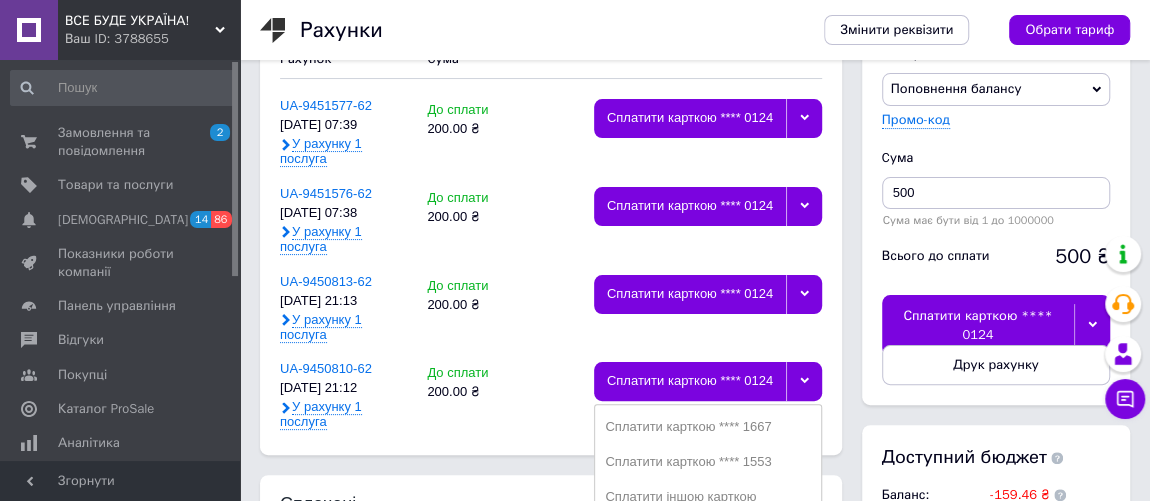 click at bounding box center (804, 381) 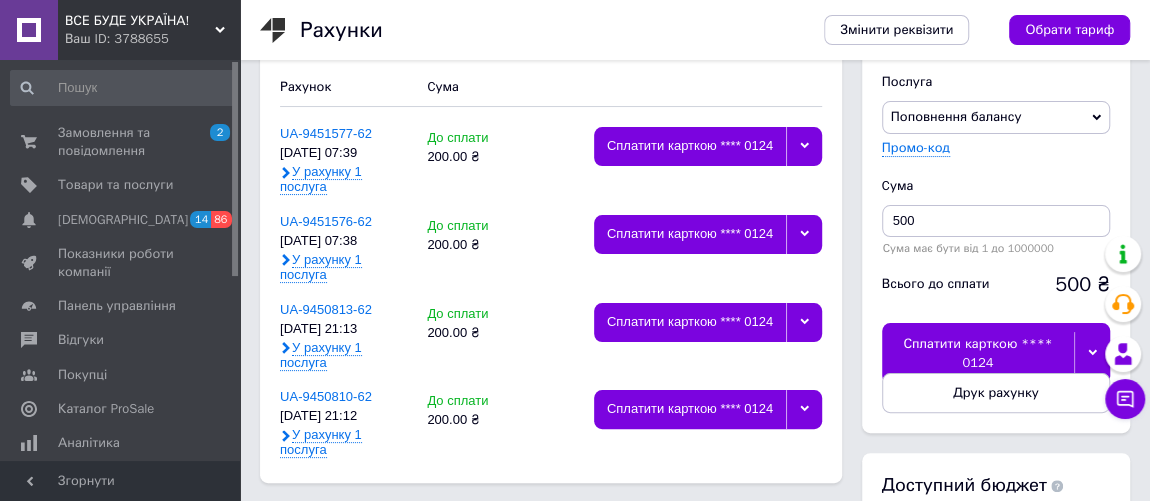 scroll, scrollTop: 90, scrollLeft: 0, axis: vertical 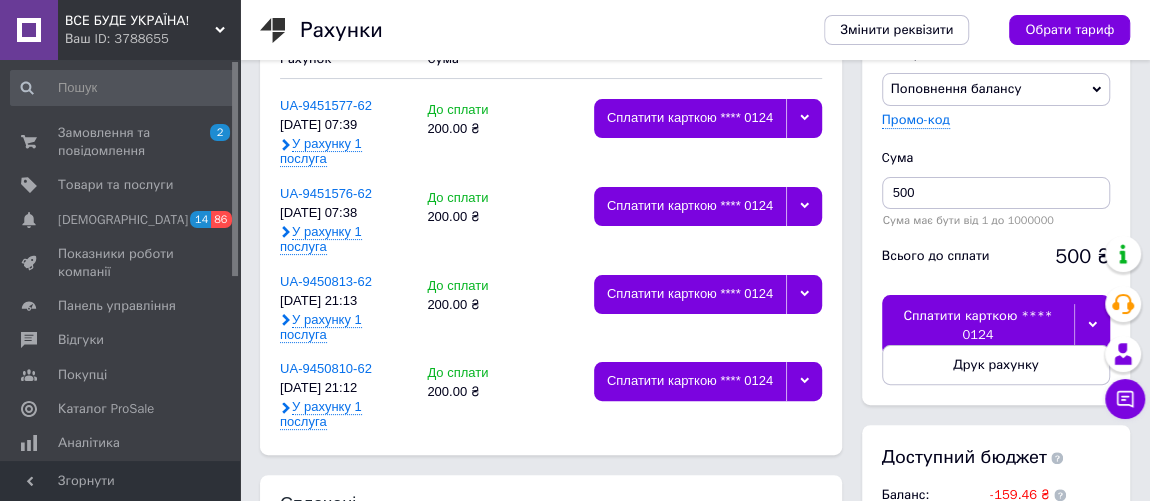 click on "Сплатити карткою  **** 0124" at bounding box center [689, 381] 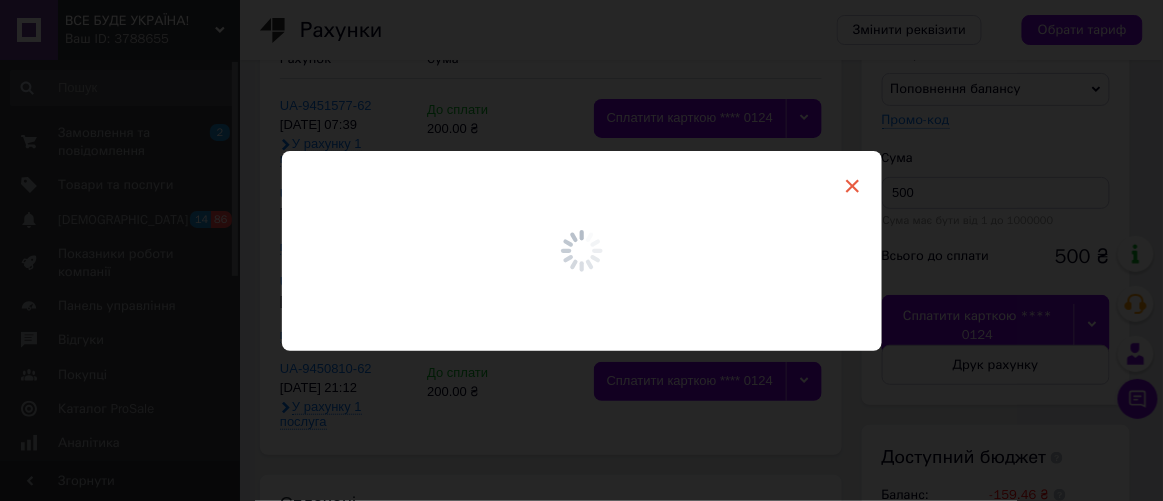 click on "×" at bounding box center [853, 186] 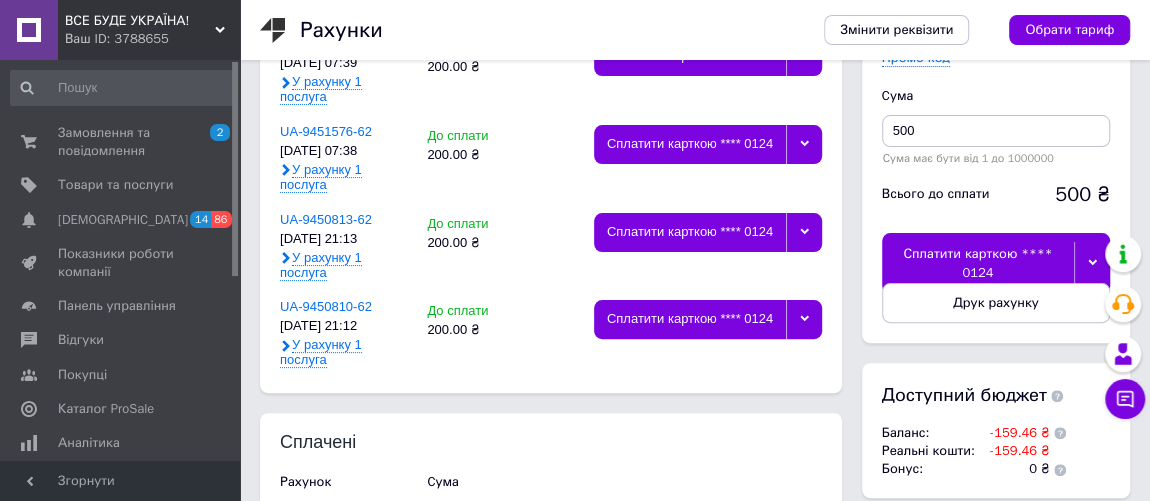 scroll, scrollTop: 272, scrollLeft: 0, axis: vertical 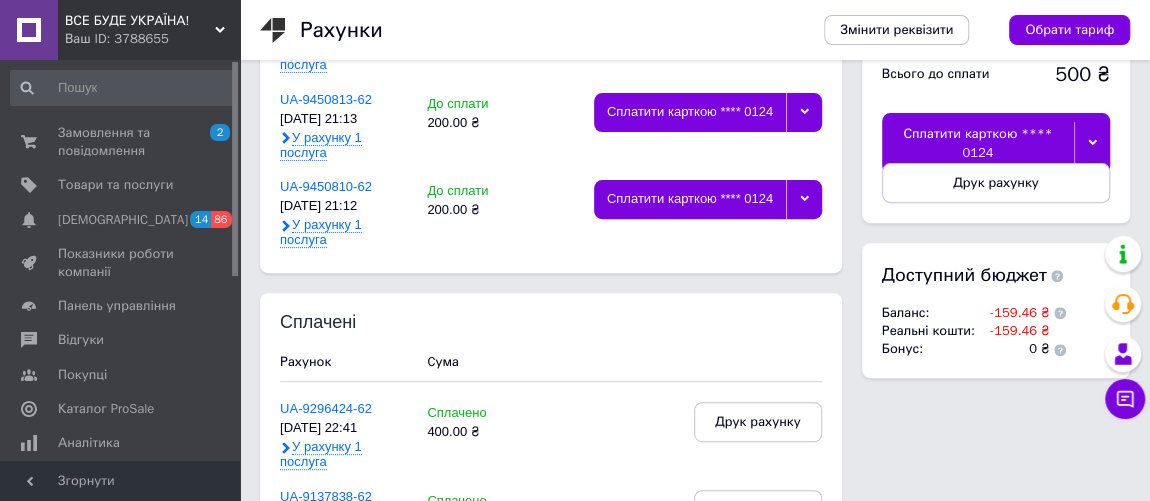 click at bounding box center (1092, 143) 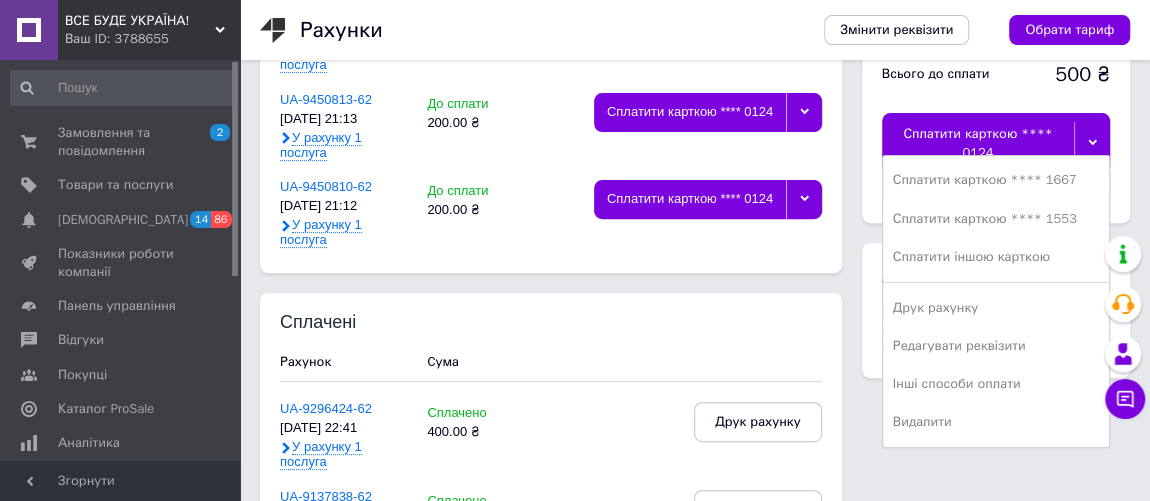 click at bounding box center [1092, 143] 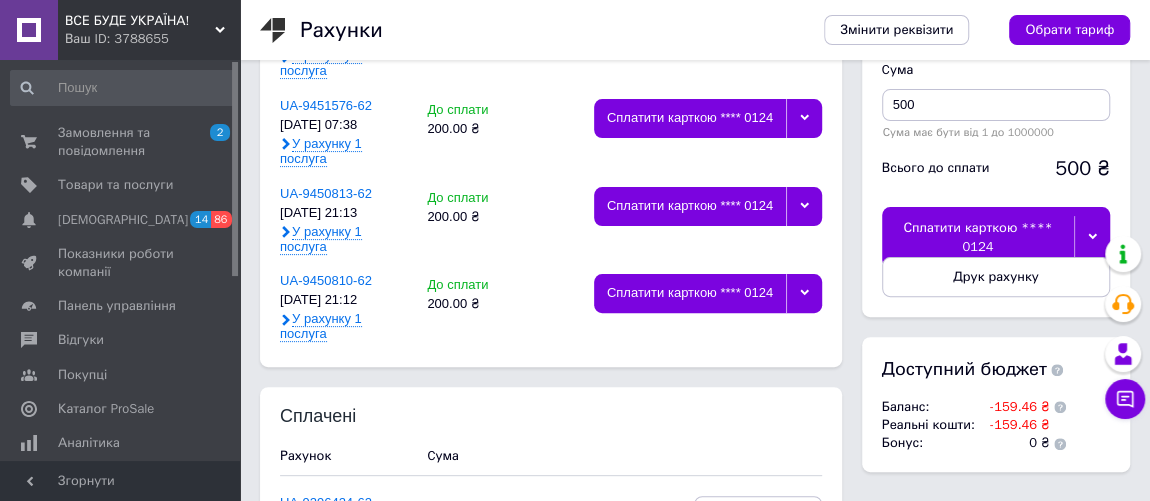 scroll, scrollTop: 0, scrollLeft: 0, axis: both 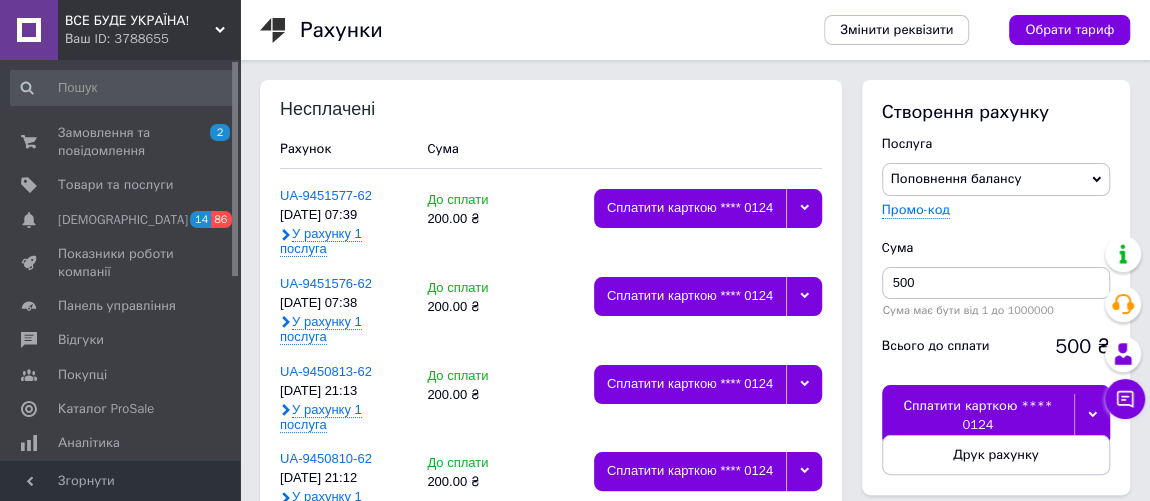 click on "Сплатити карткою  **** 0124" at bounding box center [978, 415] 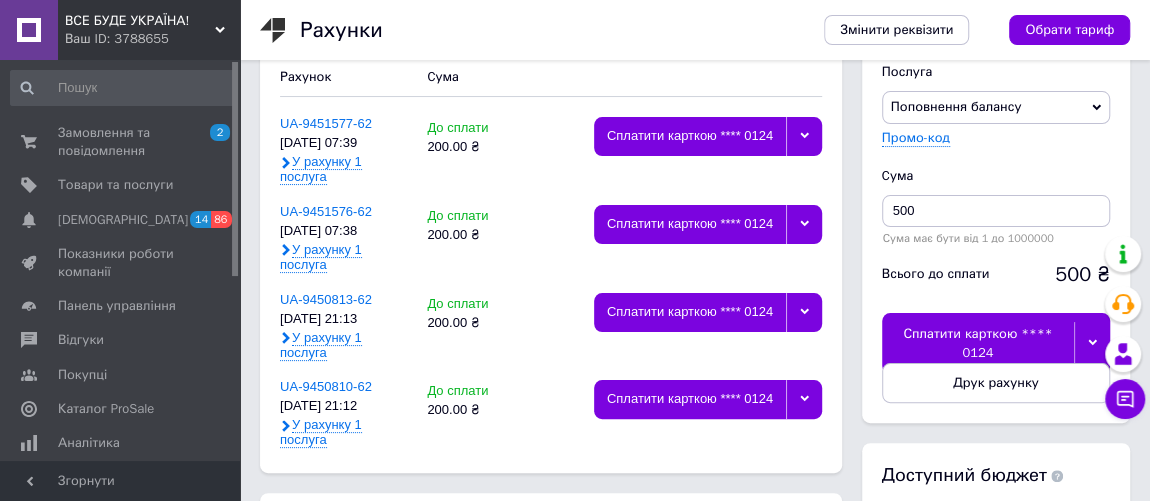 scroll, scrollTop: 181, scrollLeft: 0, axis: vertical 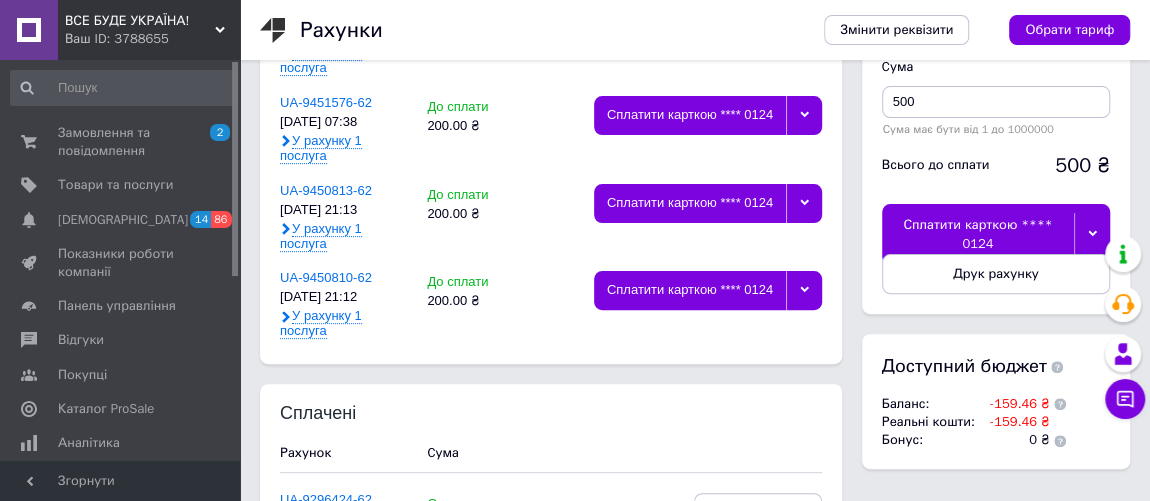 click on "Сплатити карткою  **** 0124" at bounding box center [978, 234] 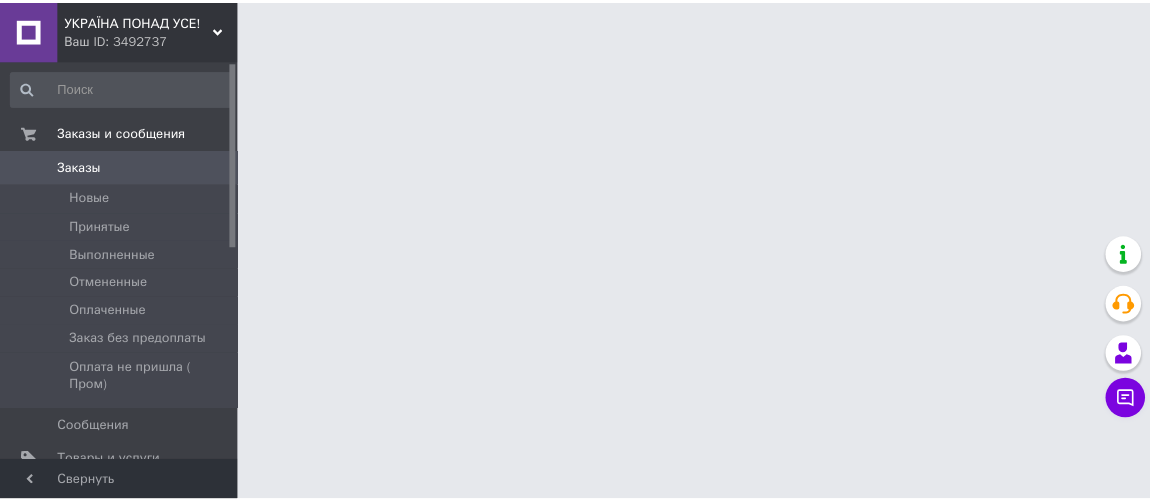 scroll, scrollTop: 0, scrollLeft: 0, axis: both 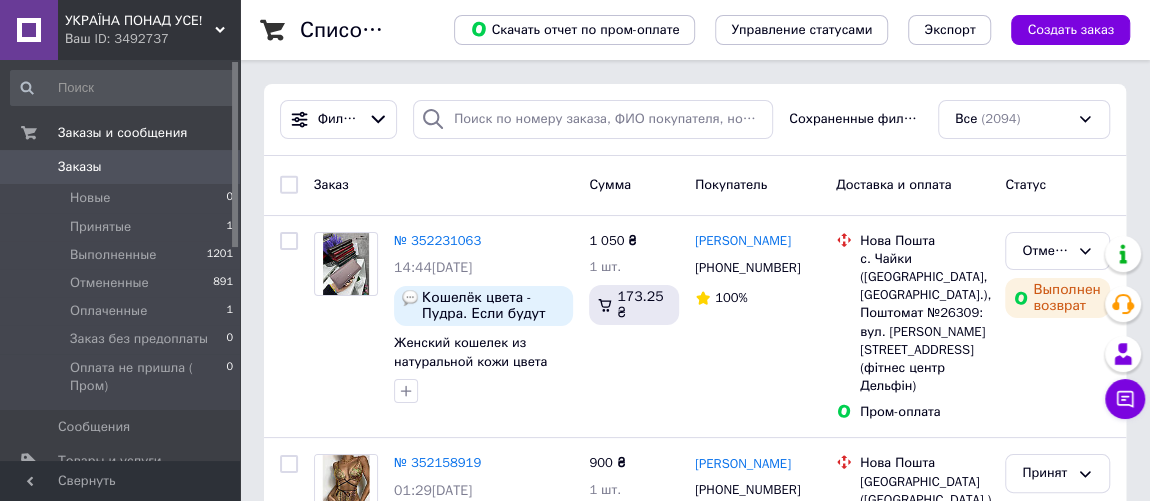 click at bounding box center (29, 30) 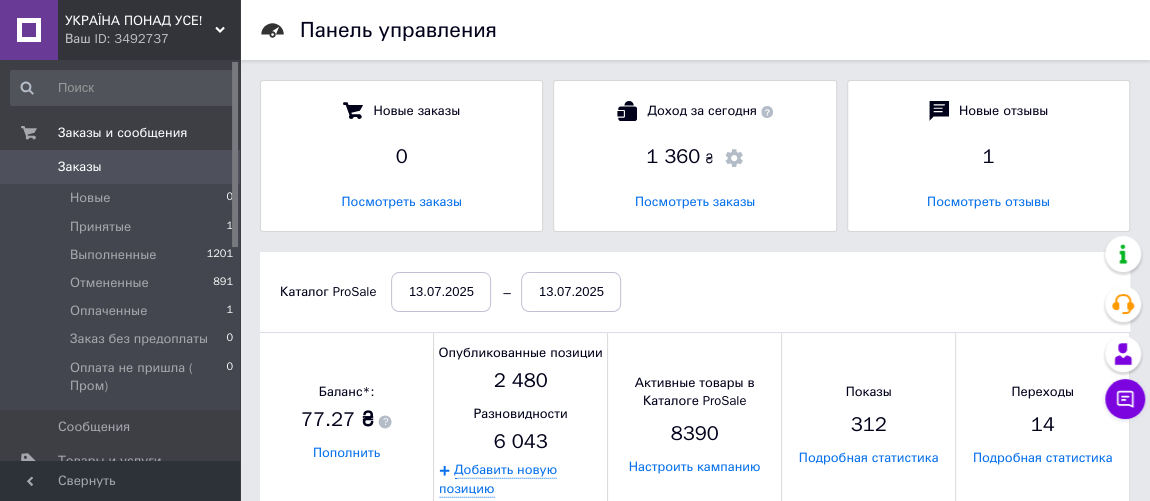 scroll, scrollTop: 10, scrollLeft: 9, axis: both 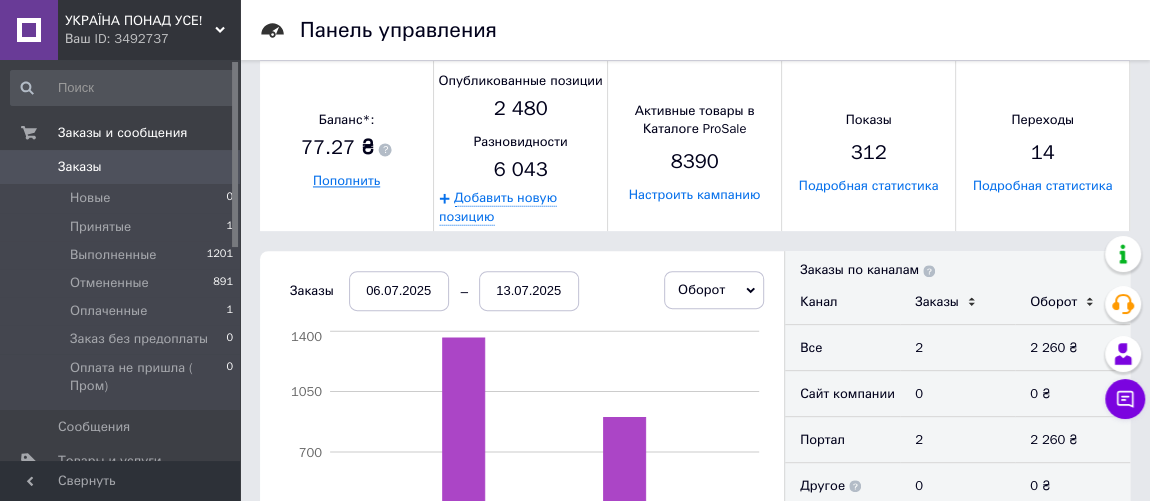 click on "Пополнить" at bounding box center [346, 181] 